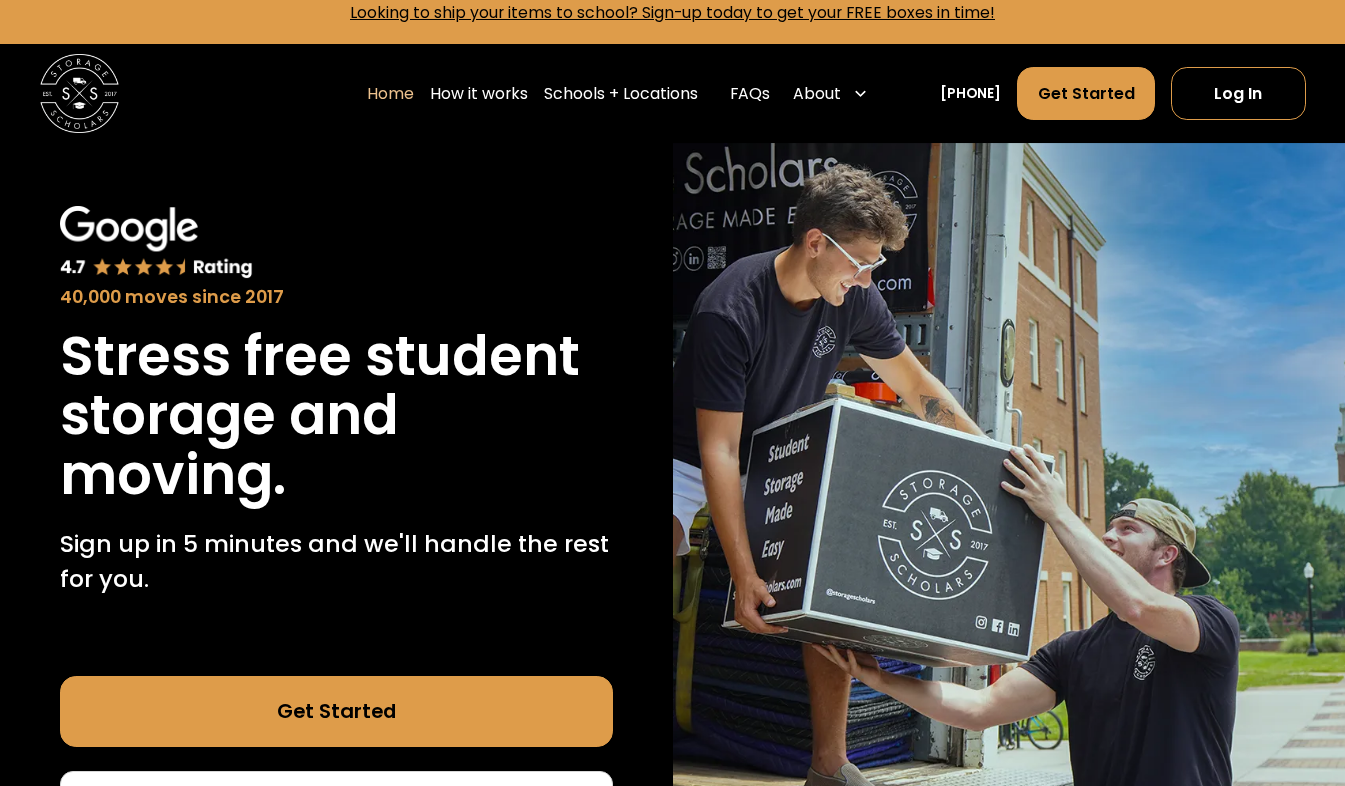 scroll, scrollTop: 31, scrollLeft: 0, axis: vertical 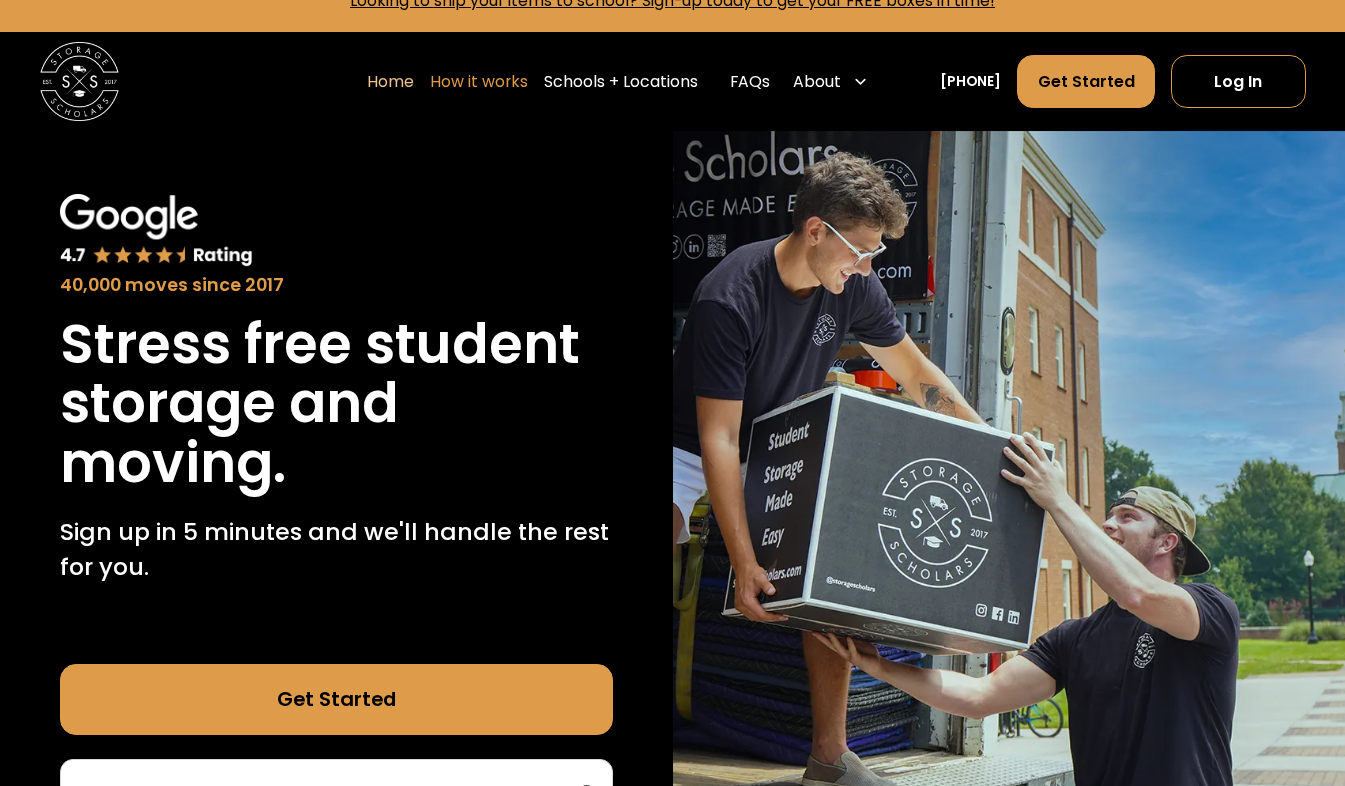 click on "How it works" at bounding box center (479, 81) 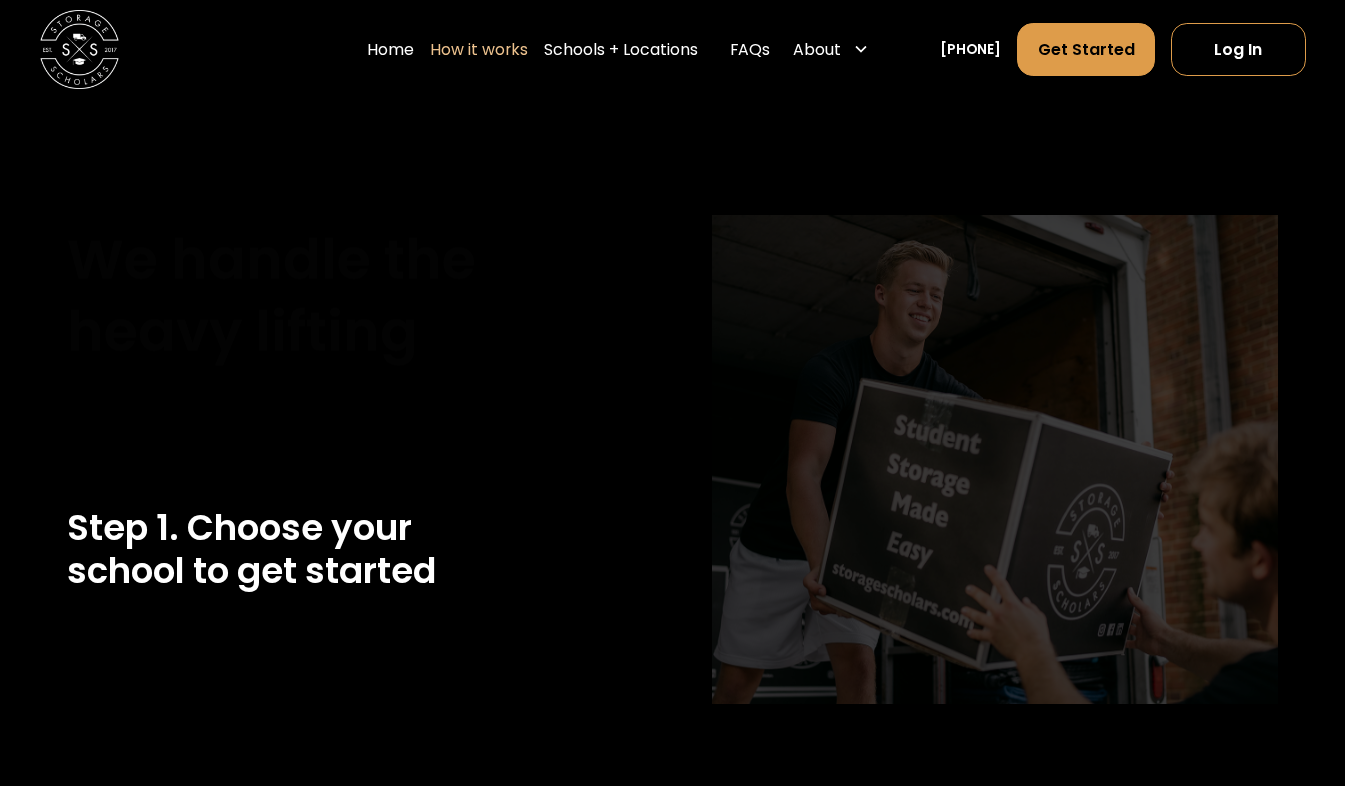 scroll, scrollTop: 0, scrollLeft: 0, axis: both 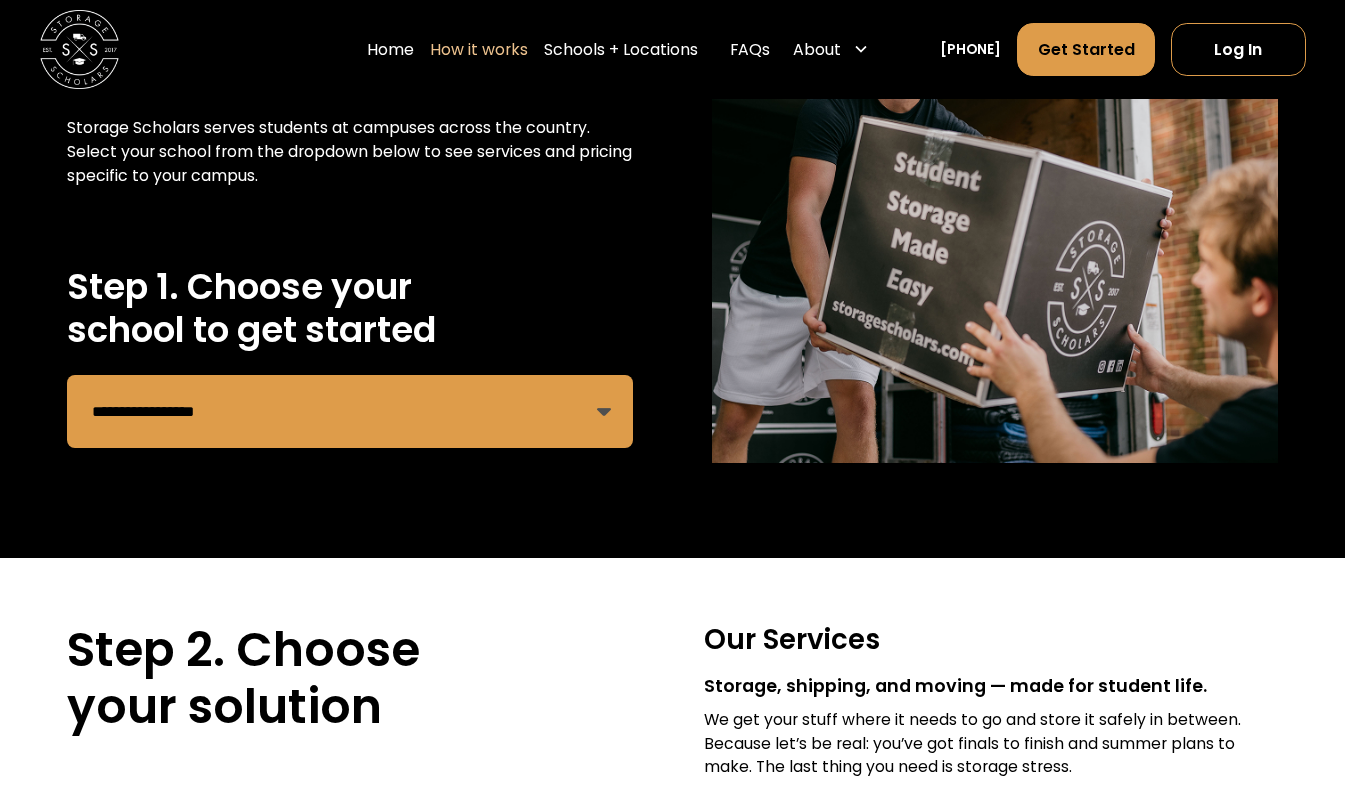 click on "**********" at bounding box center [350, 411] 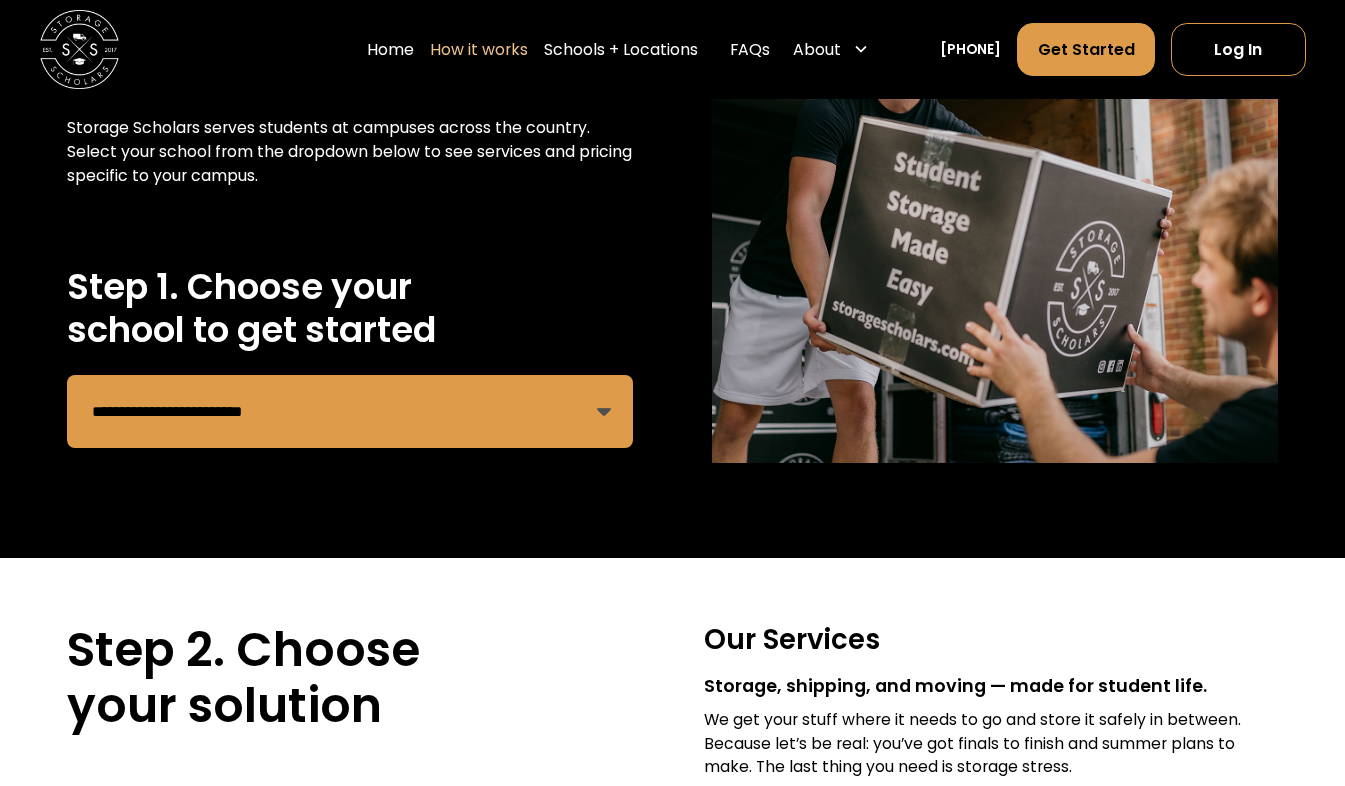 scroll, scrollTop: 0, scrollLeft: 0, axis: both 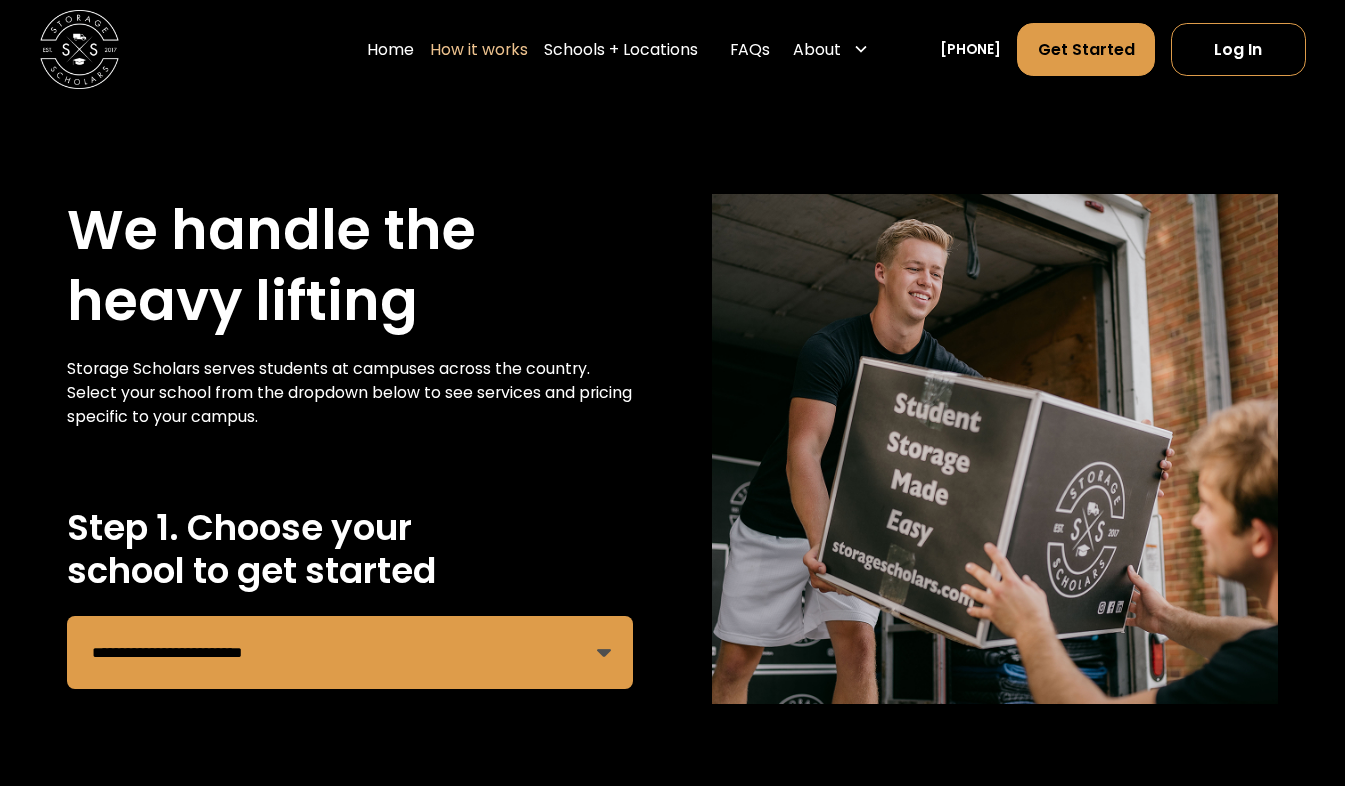 click on "**********" at bounding box center [350, 652] 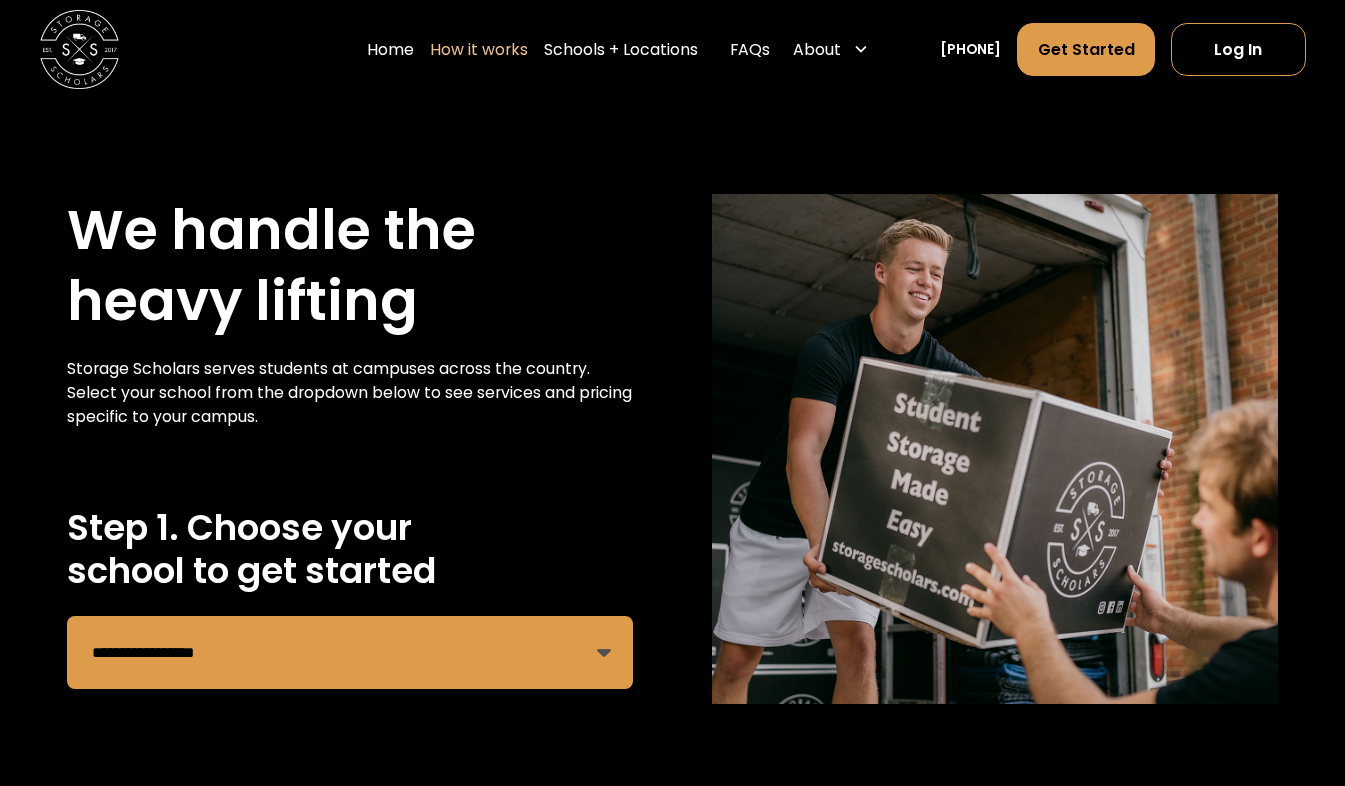 click on "**********" at bounding box center [350, 652] 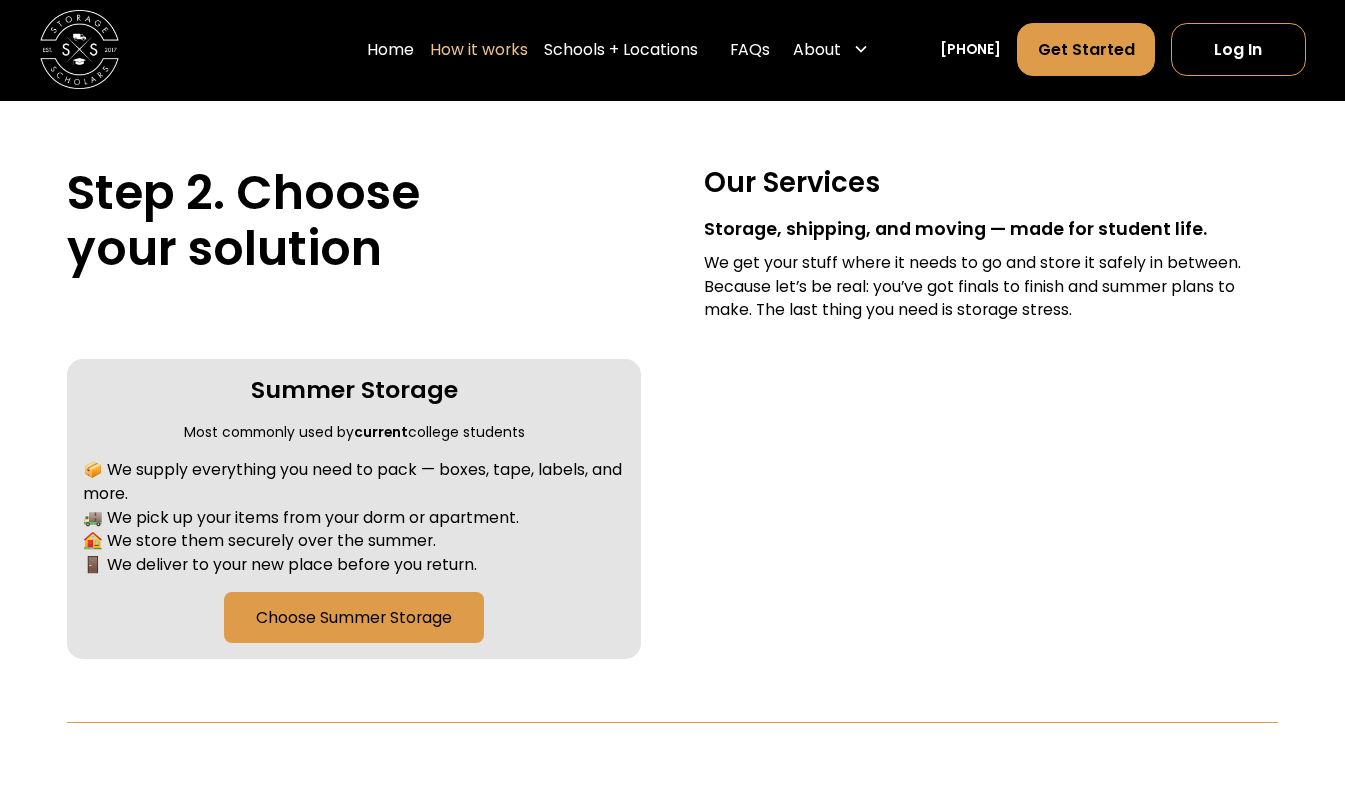 scroll, scrollTop: 699, scrollLeft: 0, axis: vertical 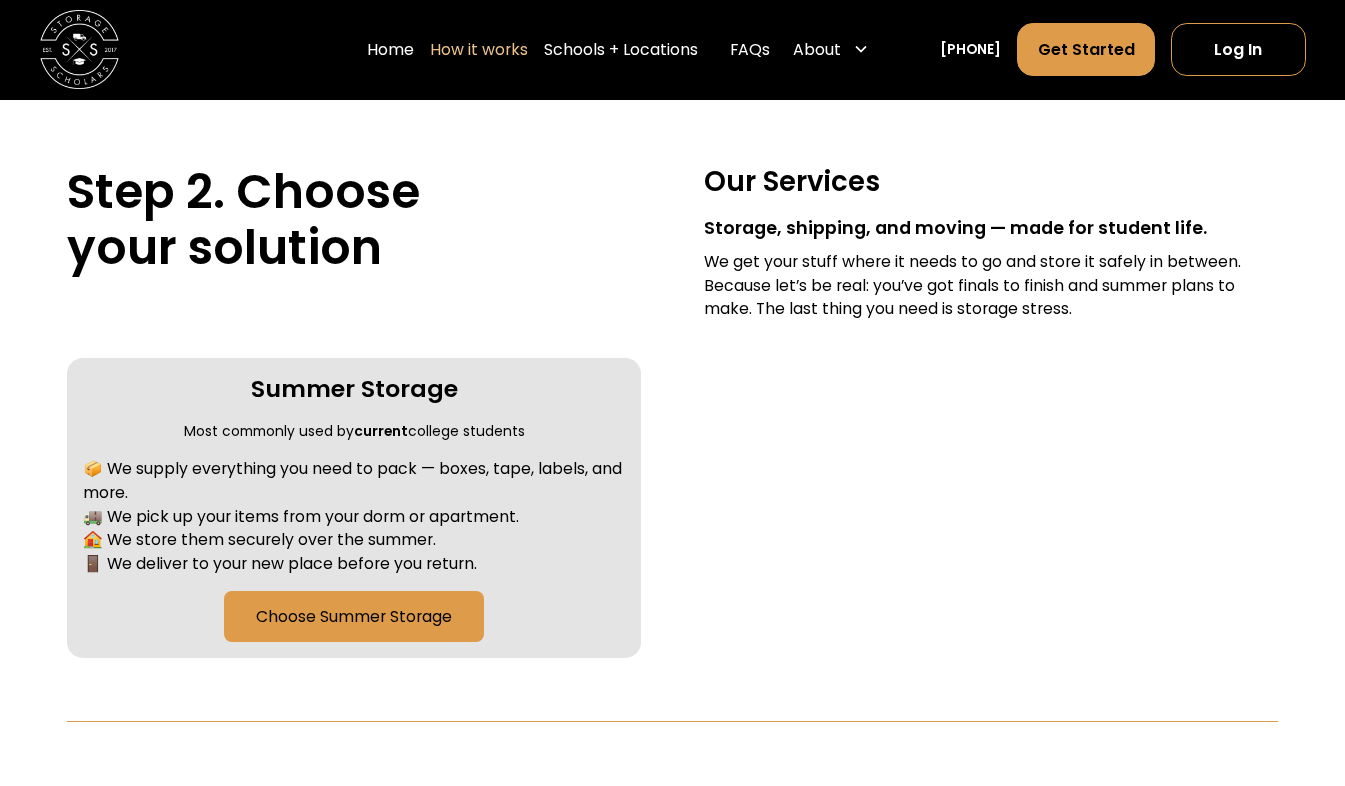 click on "📦 We supply everything you need to pack — boxes, tape, labels, and more. 🚚 We pick up your items from your dorm or apartment. 🏠 We store them securely over the summer. 🚪 We deliver to your new place before you return." at bounding box center (354, 516) 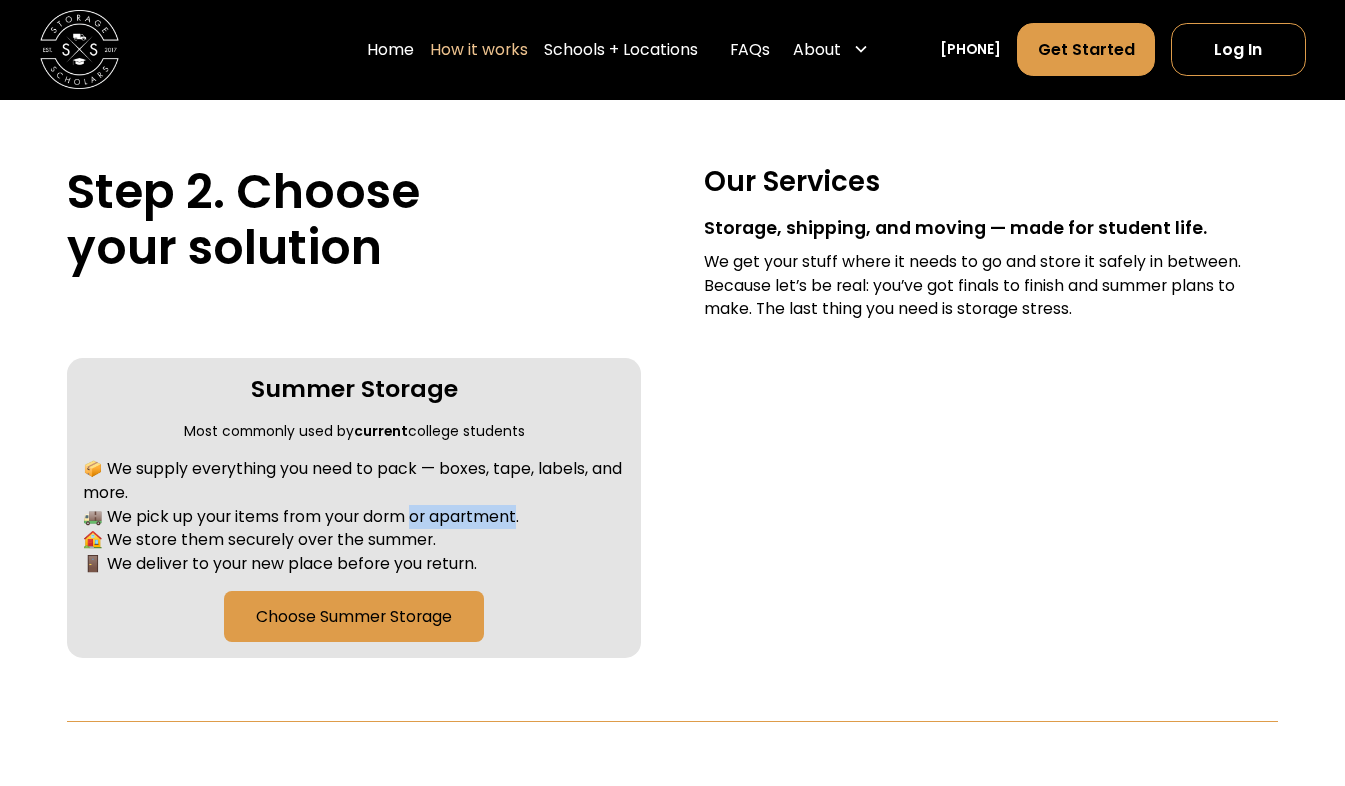 drag, startPoint x: 484, startPoint y: 530, endPoint x: 414, endPoint y: 525, distance: 70.178345 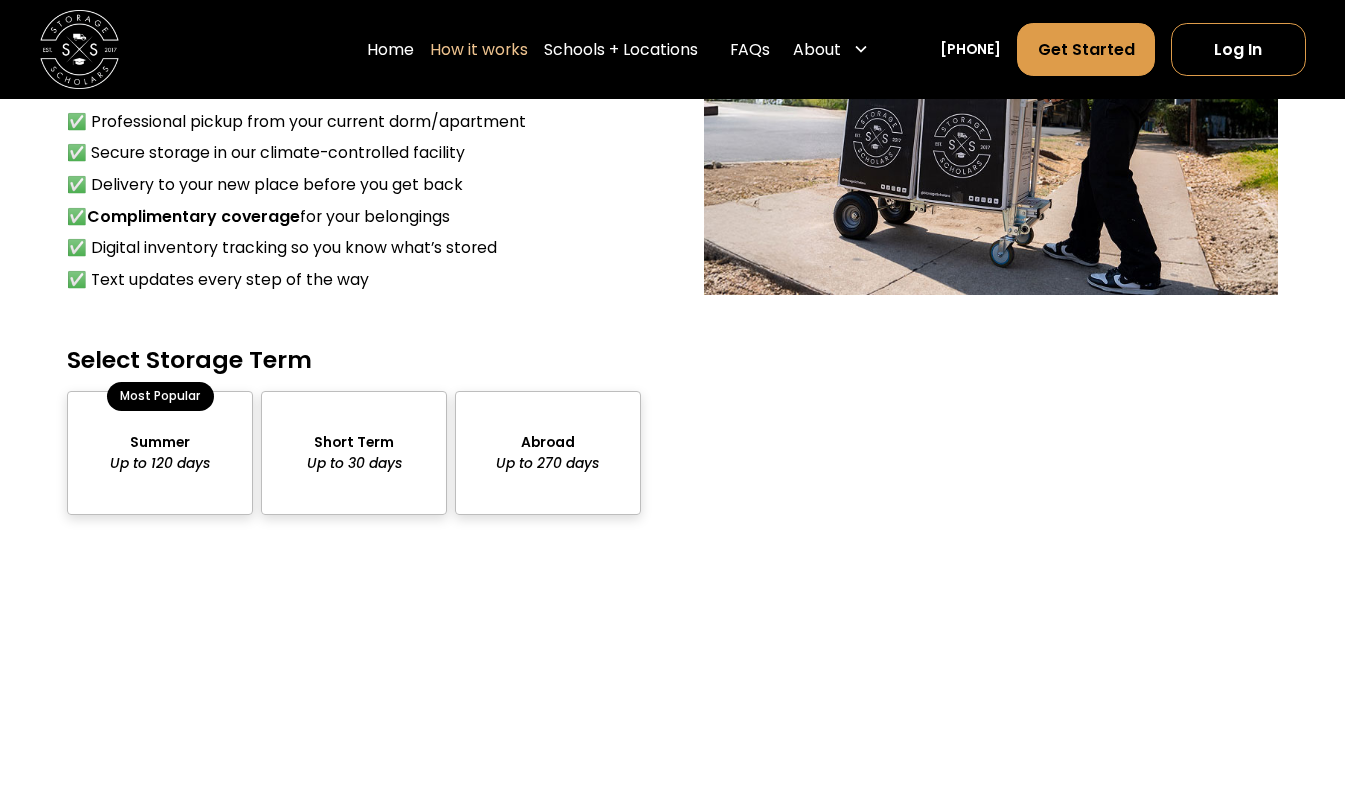 scroll, scrollTop: 1685, scrollLeft: 0, axis: vertical 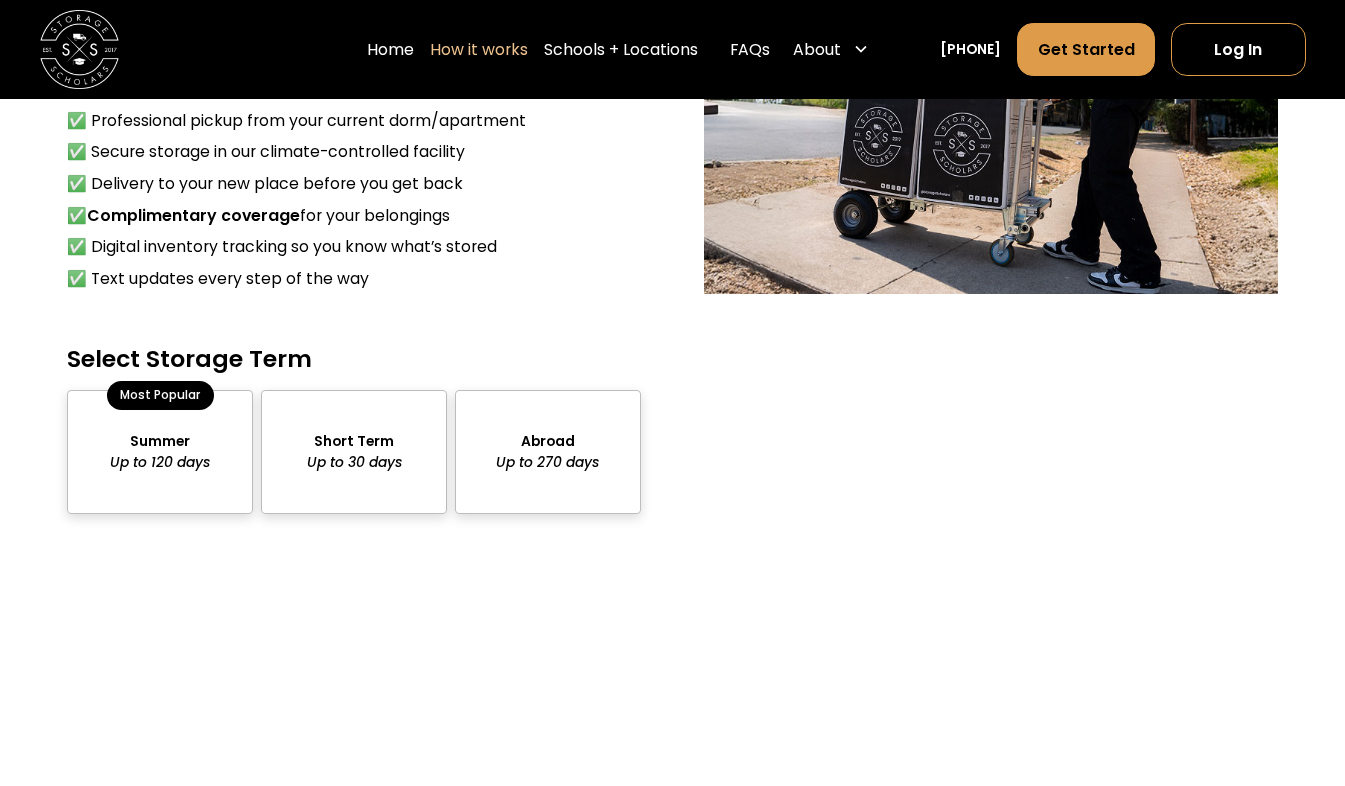 click at bounding box center (354, 452) 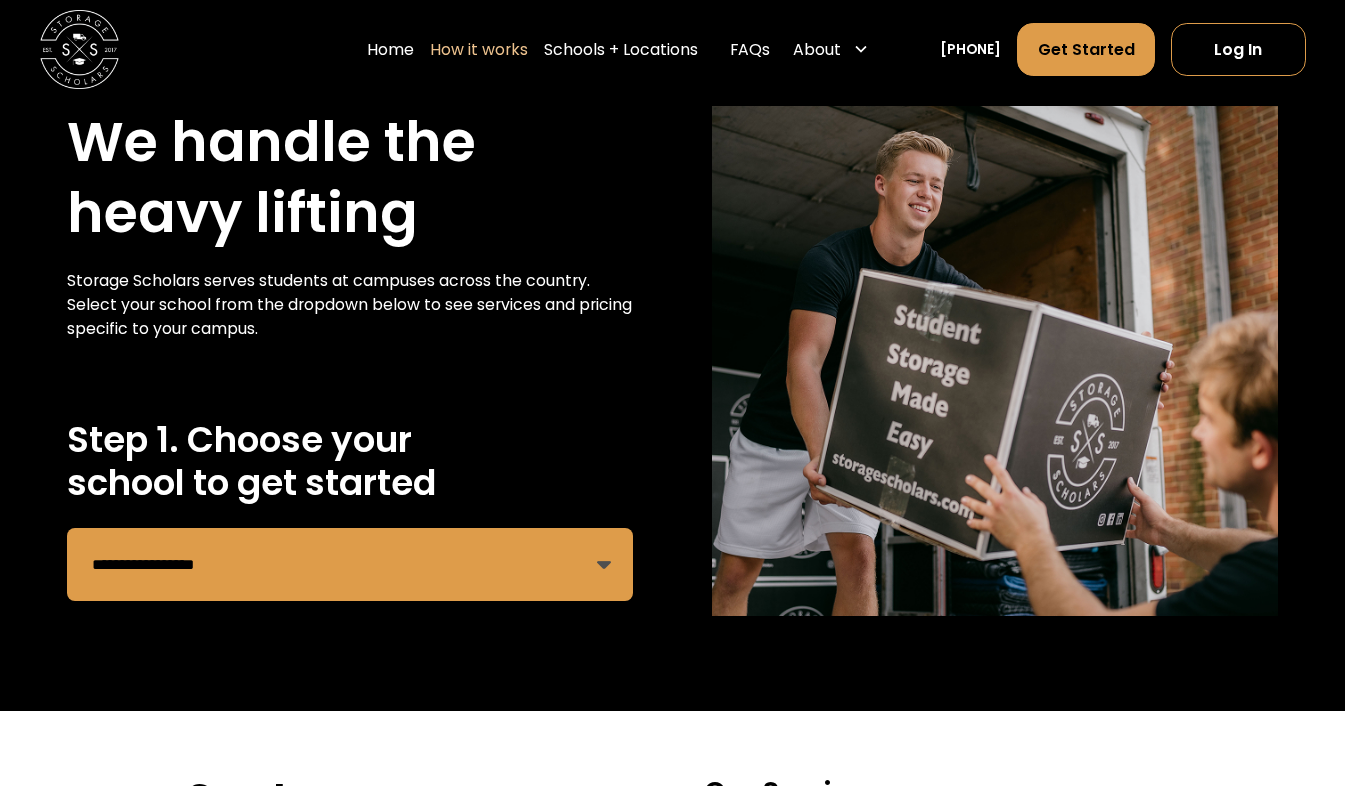 scroll, scrollTop: 0, scrollLeft: 0, axis: both 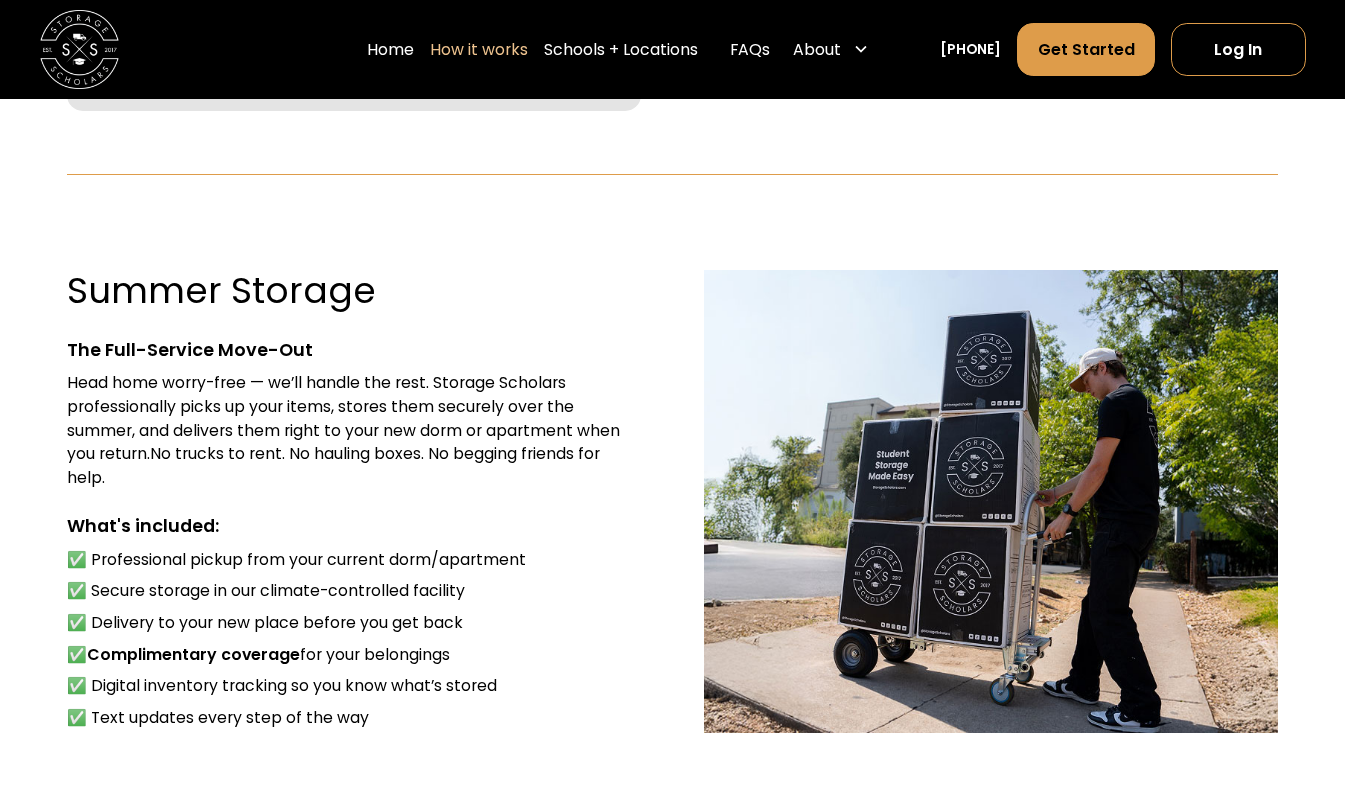 click on "✅ Secure storage in our climate-controlled facility" at bounding box center [354, 591] 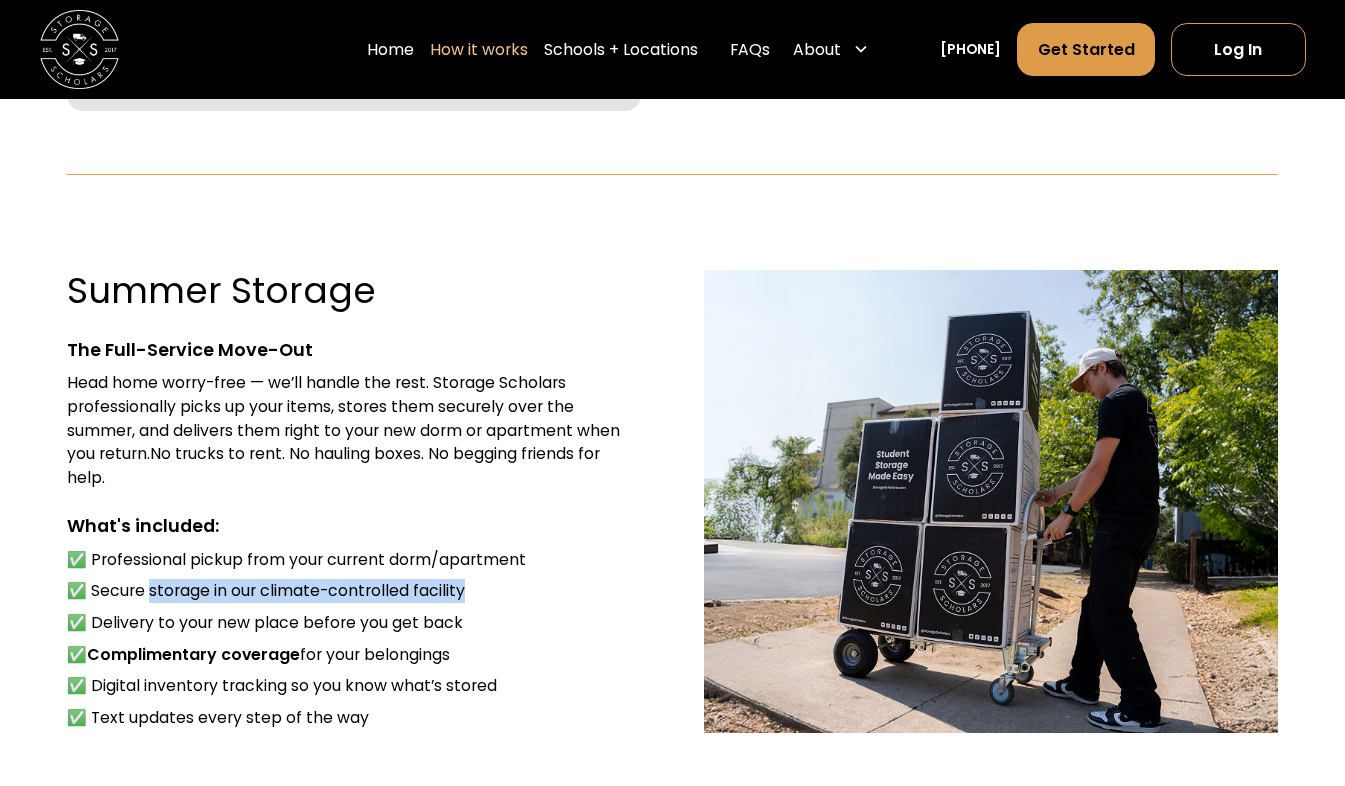 drag, startPoint x: 441, startPoint y: 601, endPoint x: 161, endPoint y: 606, distance: 280.04465 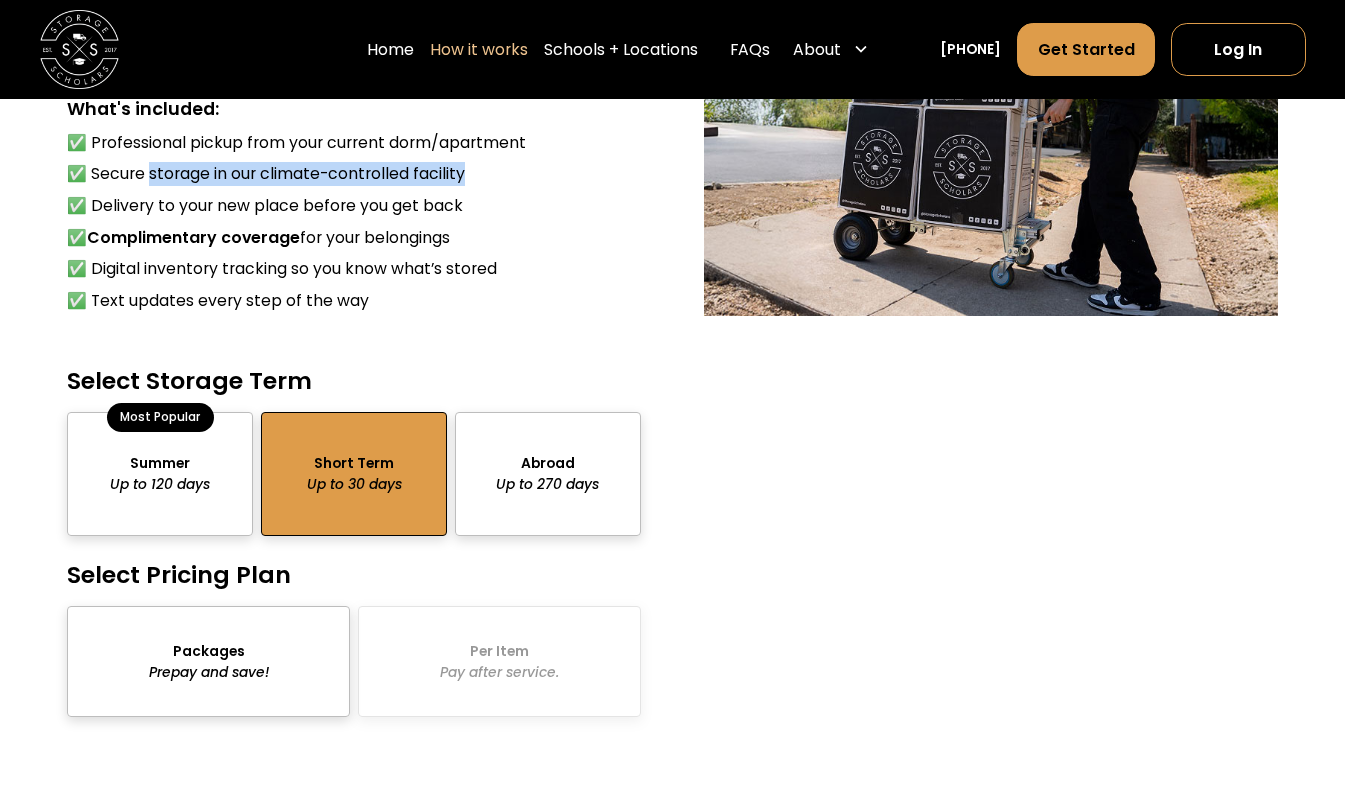 scroll, scrollTop: 1667, scrollLeft: 0, axis: vertical 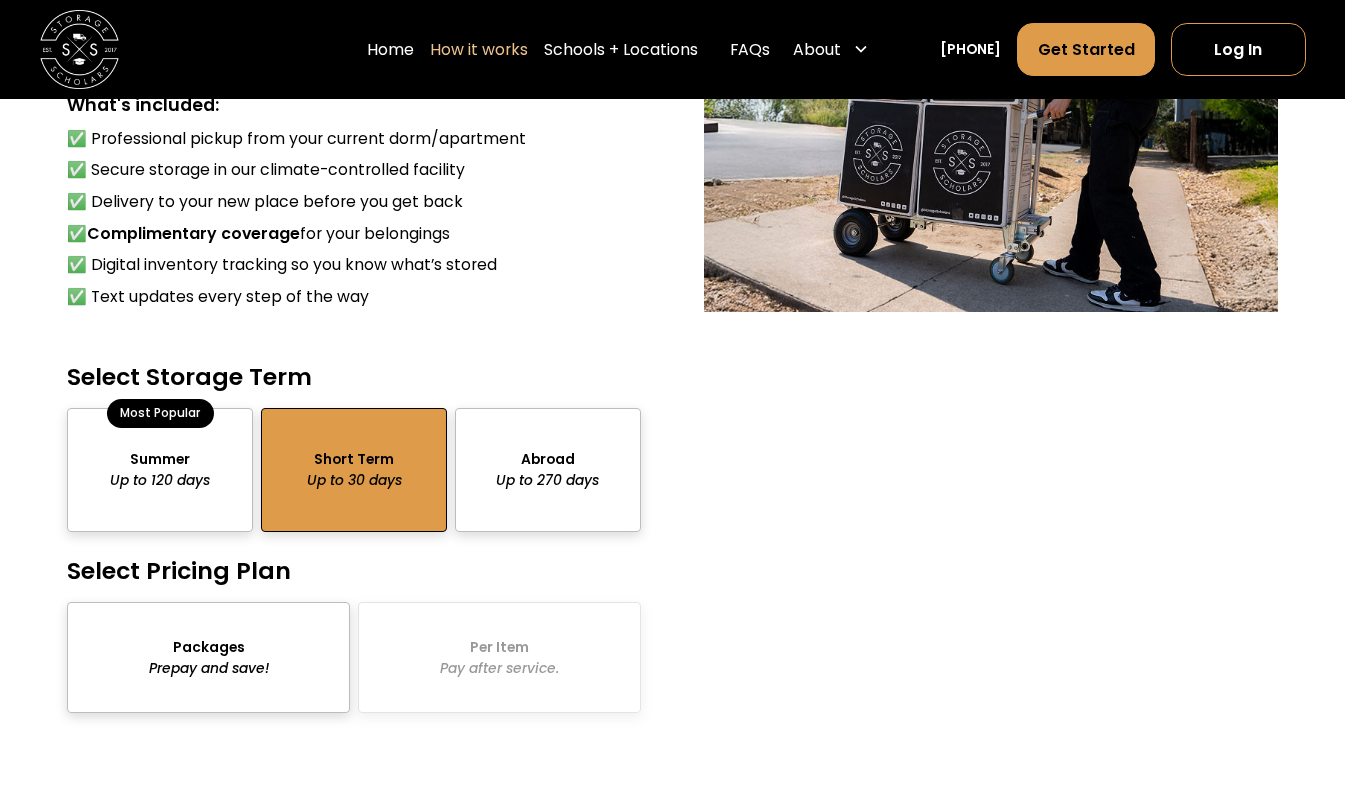 click on "Select Pricing Plan Packages Prepay and save! Per Item Pay after service." at bounding box center (354, 635) 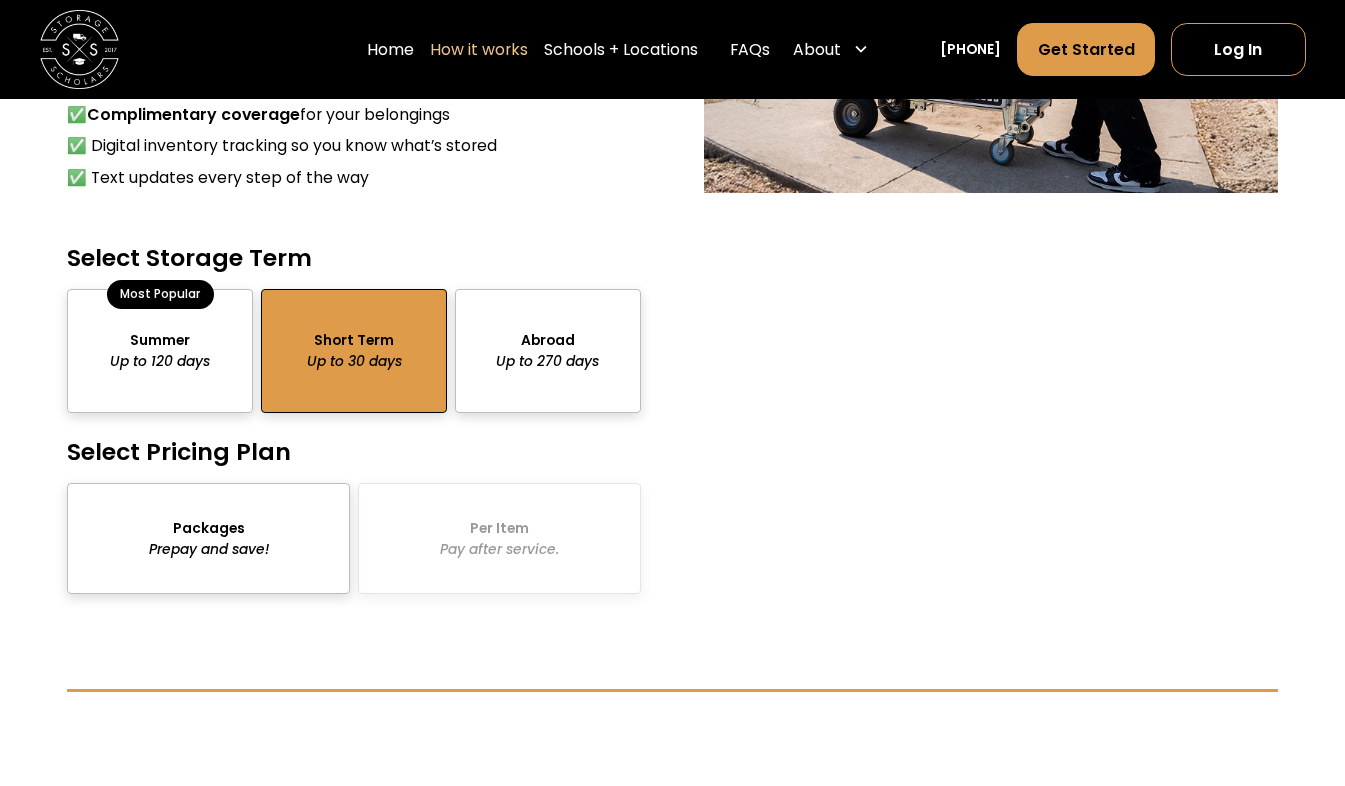 scroll, scrollTop: 1783, scrollLeft: 0, axis: vertical 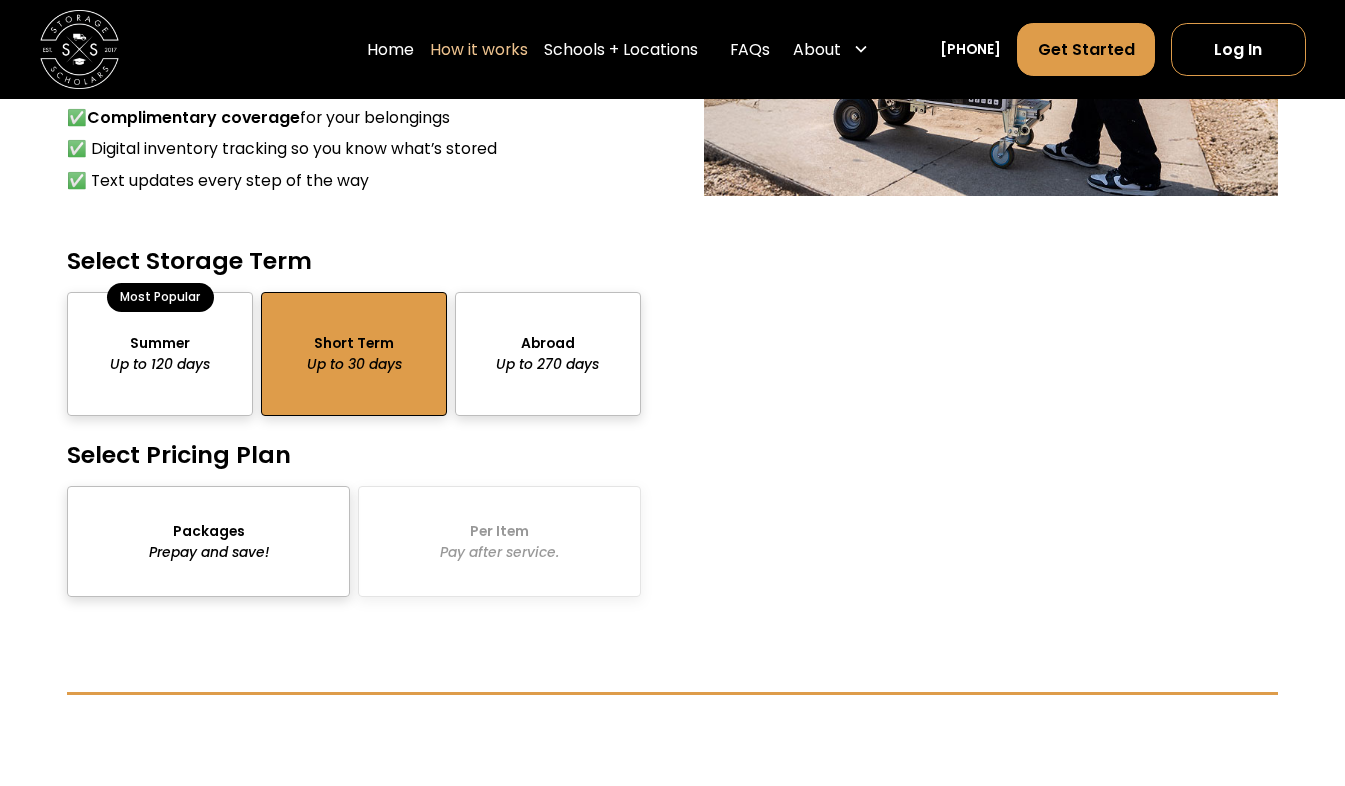 click on "Select Storage Term Summer Up to 120 days Most Popular Short Term Up to 30 days Abroad Up to 270 days Select Pricing Plan Packages Prepay and save! Per Item Pay after service." at bounding box center (354, 422) 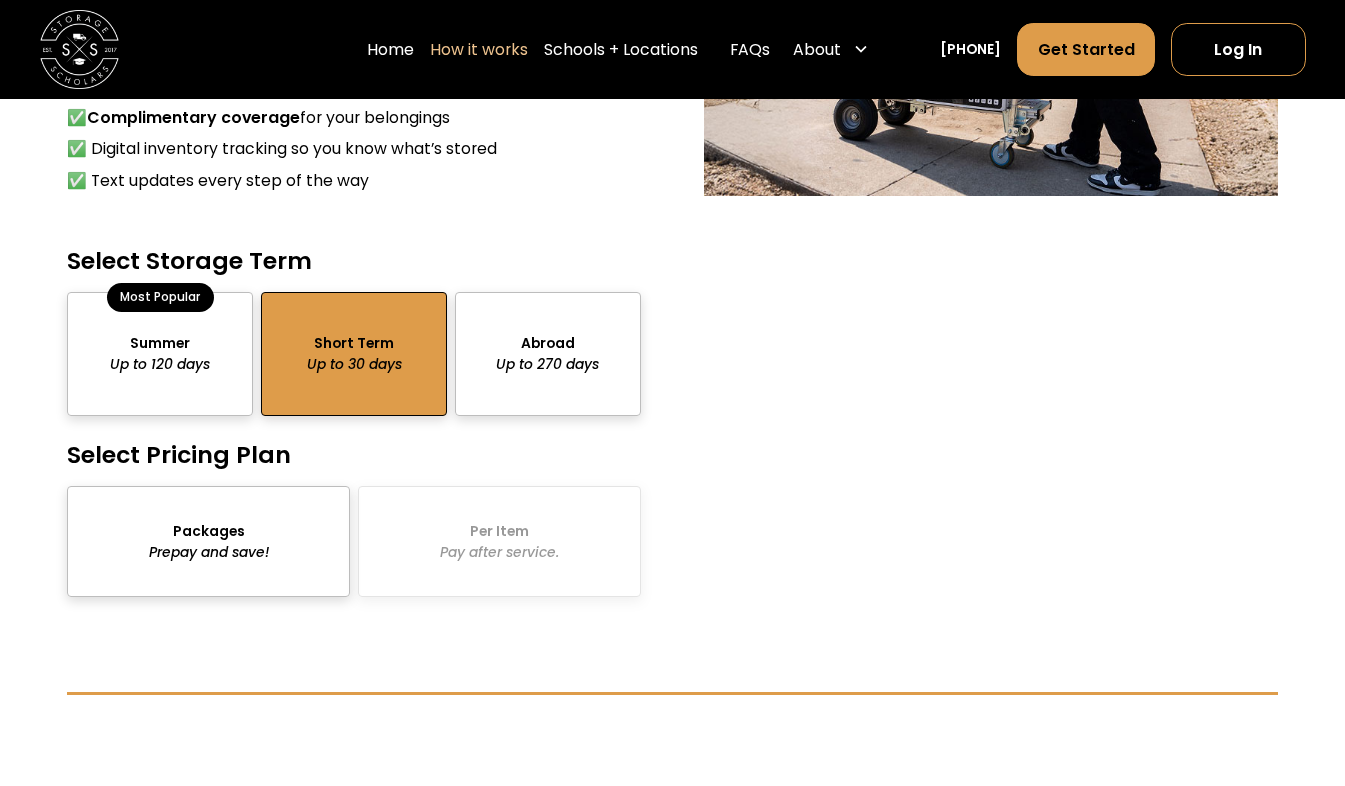 click on "Packages Prepay and save! Per Item Pay after service." at bounding box center (354, 541) 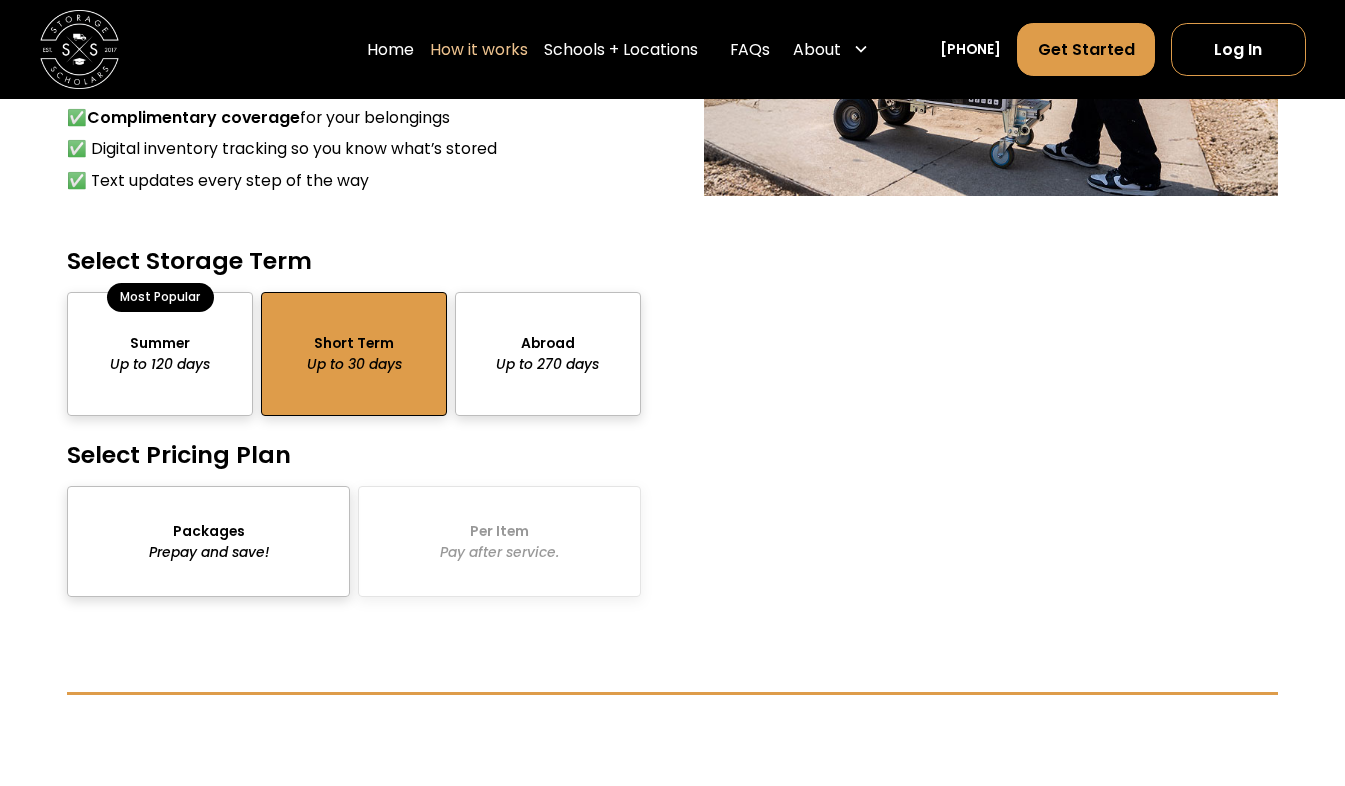 scroll, scrollTop: 1776, scrollLeft: 0, axis: vertical 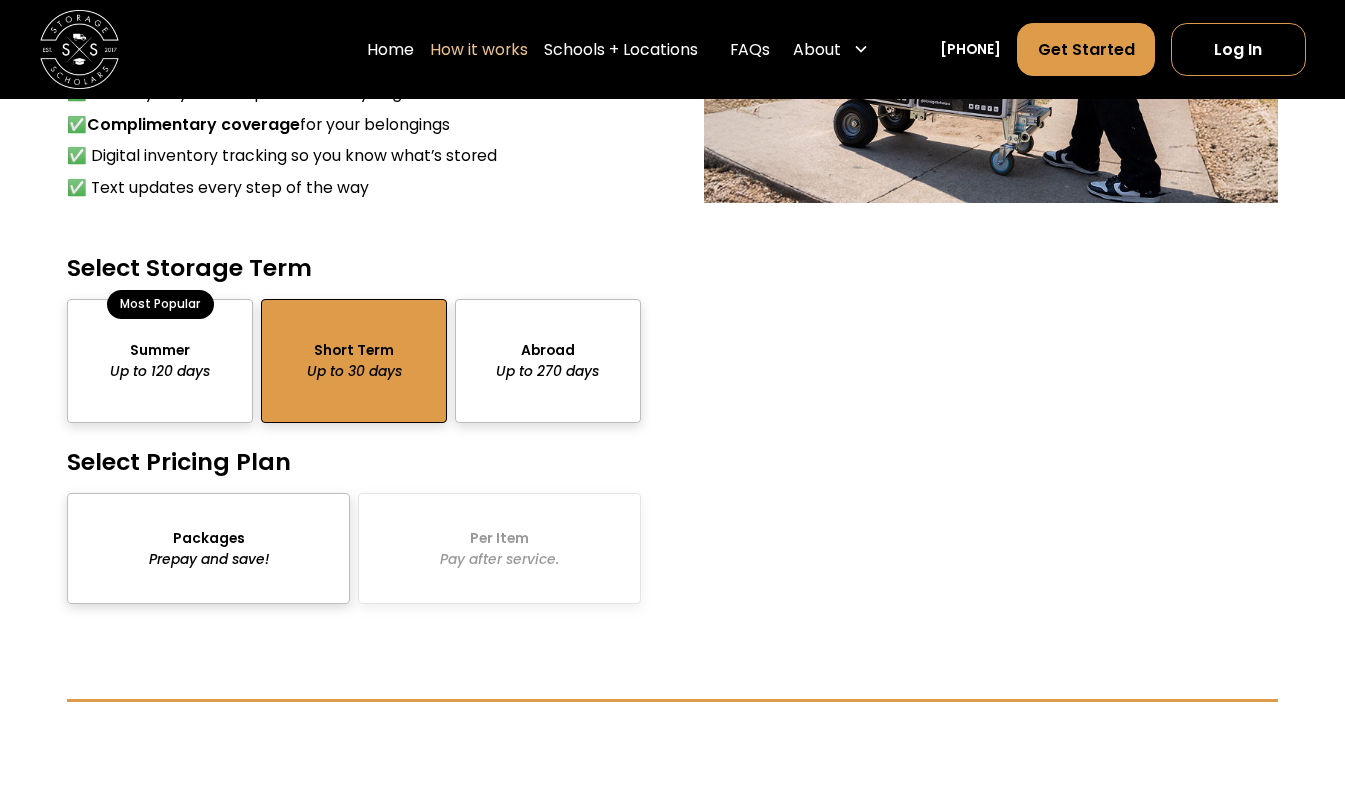 click at bounding box center [208, 548] 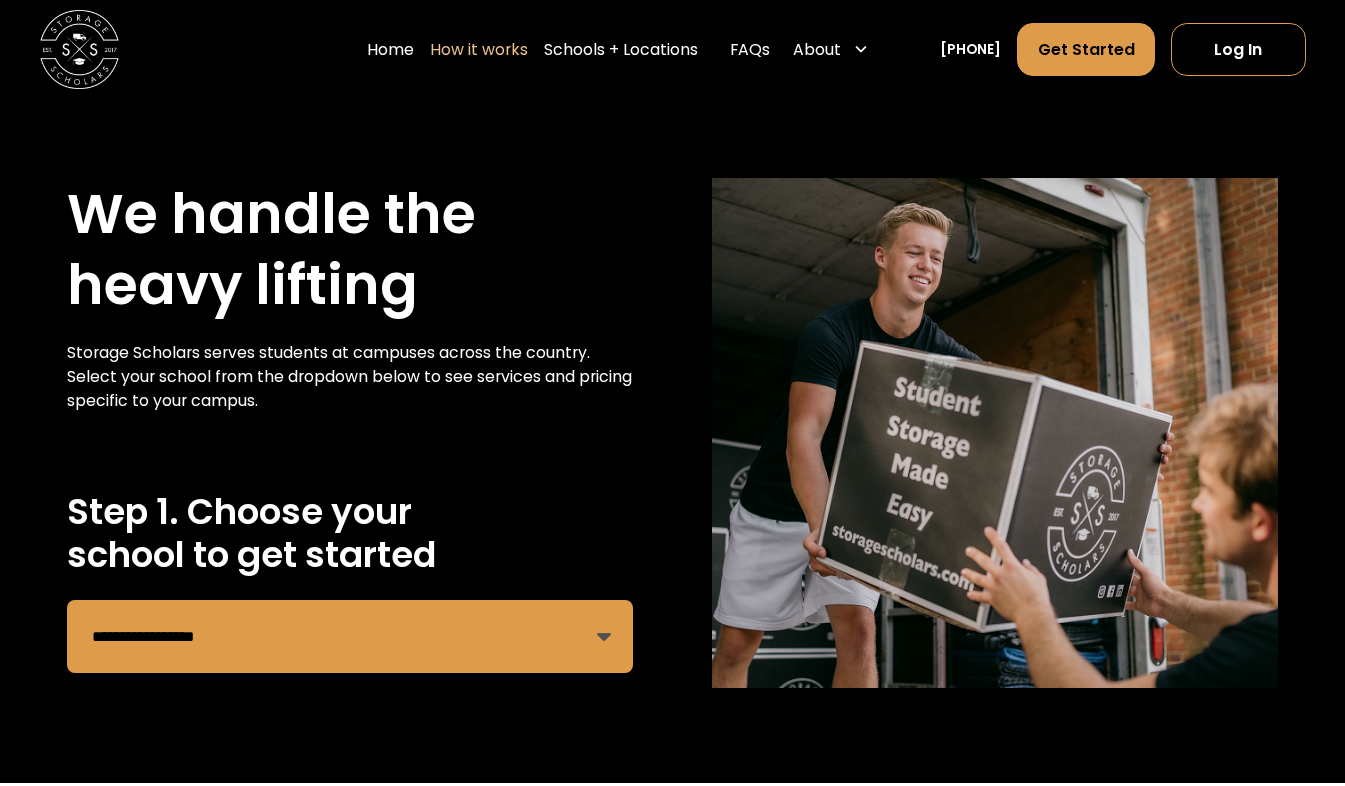 scroll, scrollTop: 0, scrollLeft: 0, axis: both 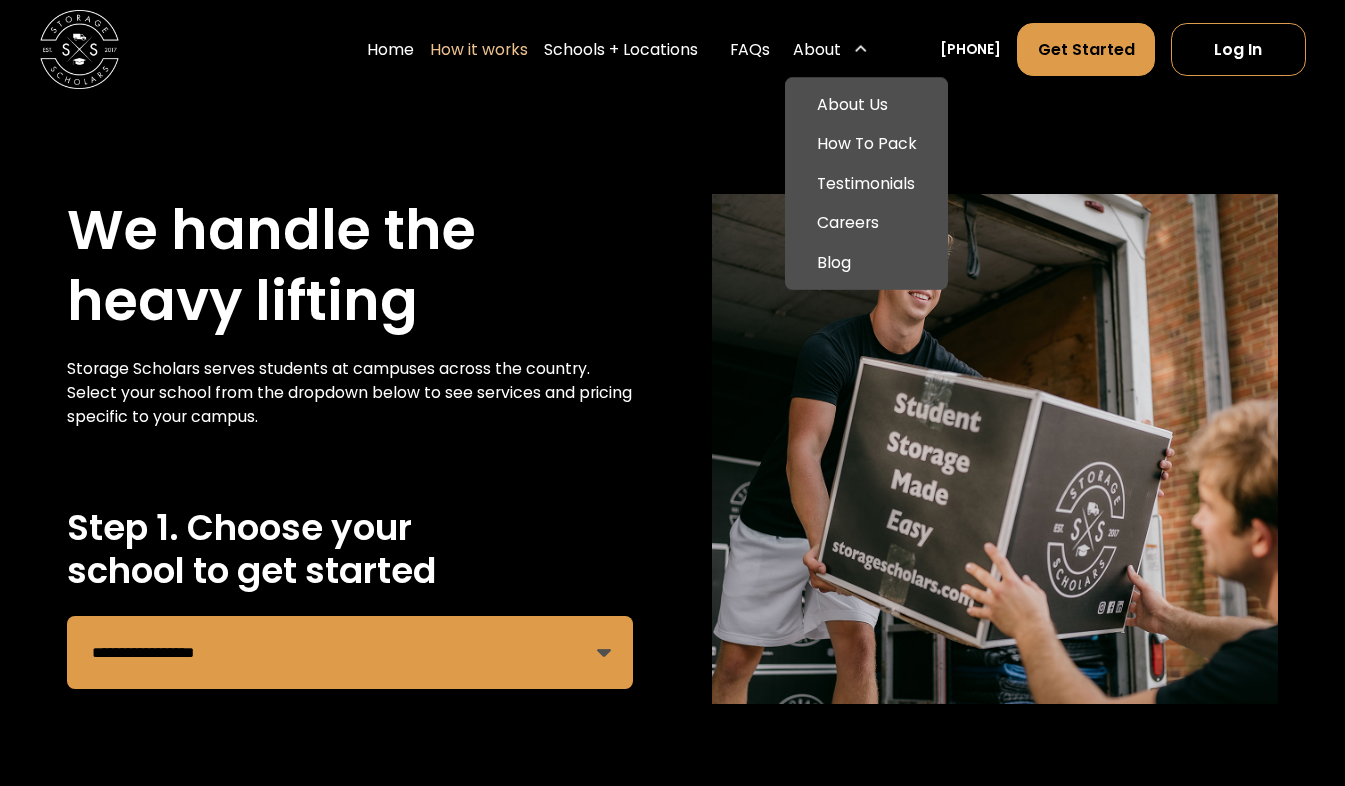 click on "About" at bounding box center (817, 50) 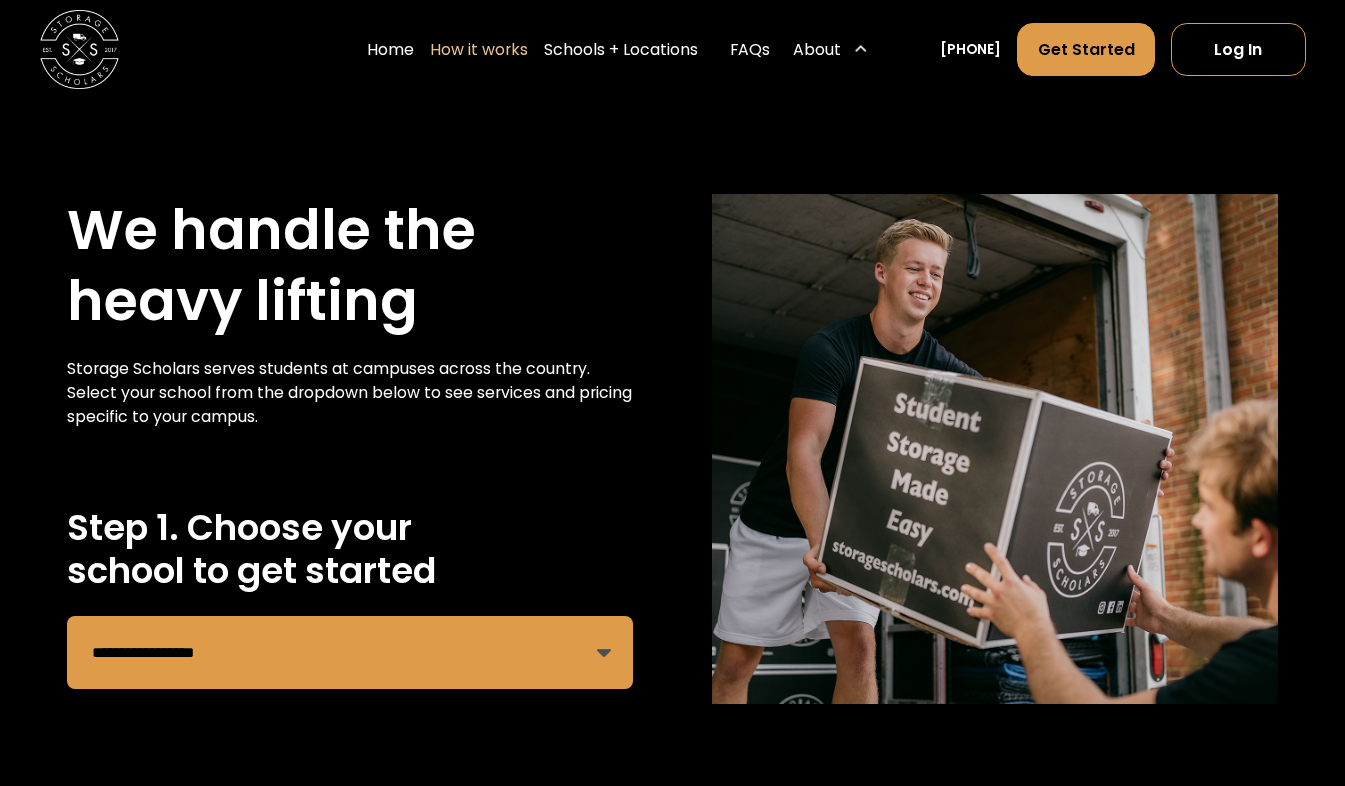 click on "About" at bounding box center (817, 50) 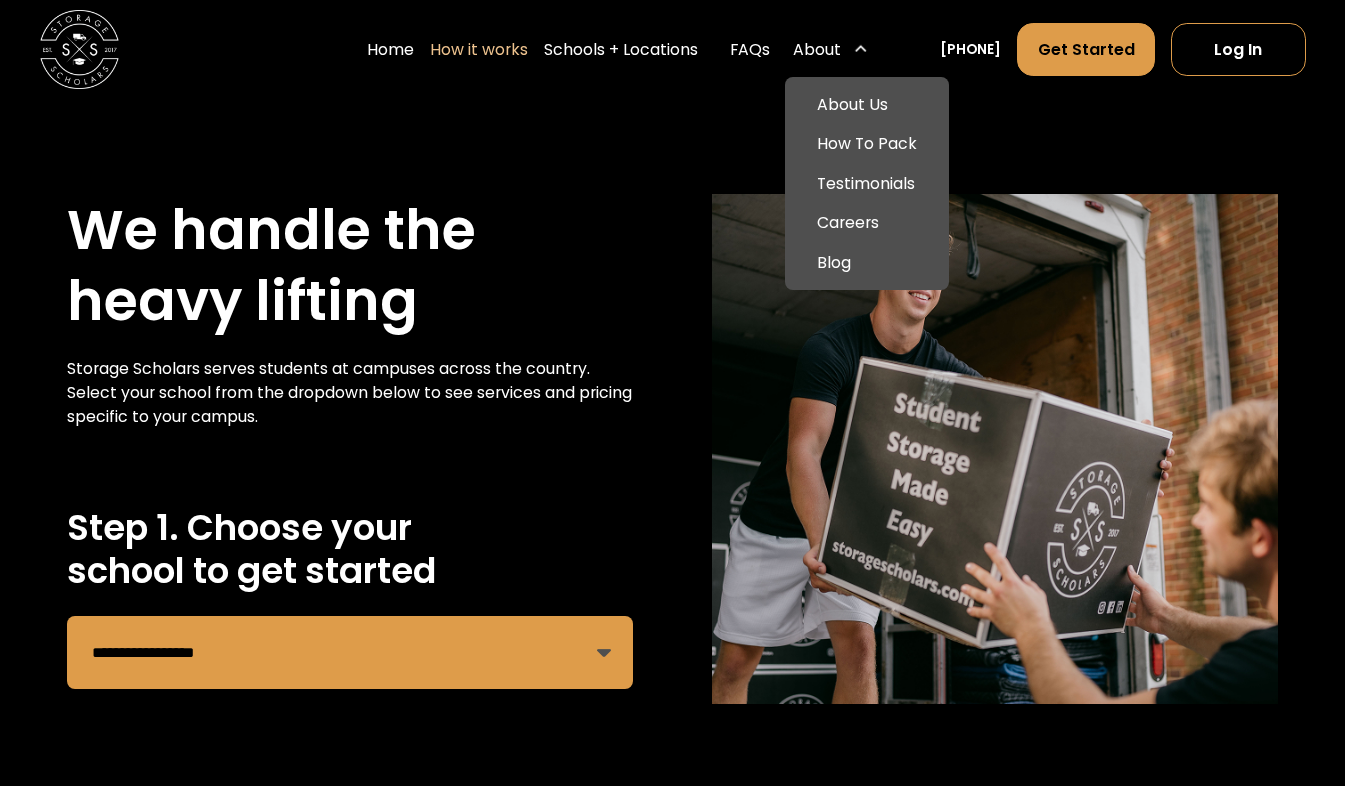 click on "About" at bounding box center (830, 49) 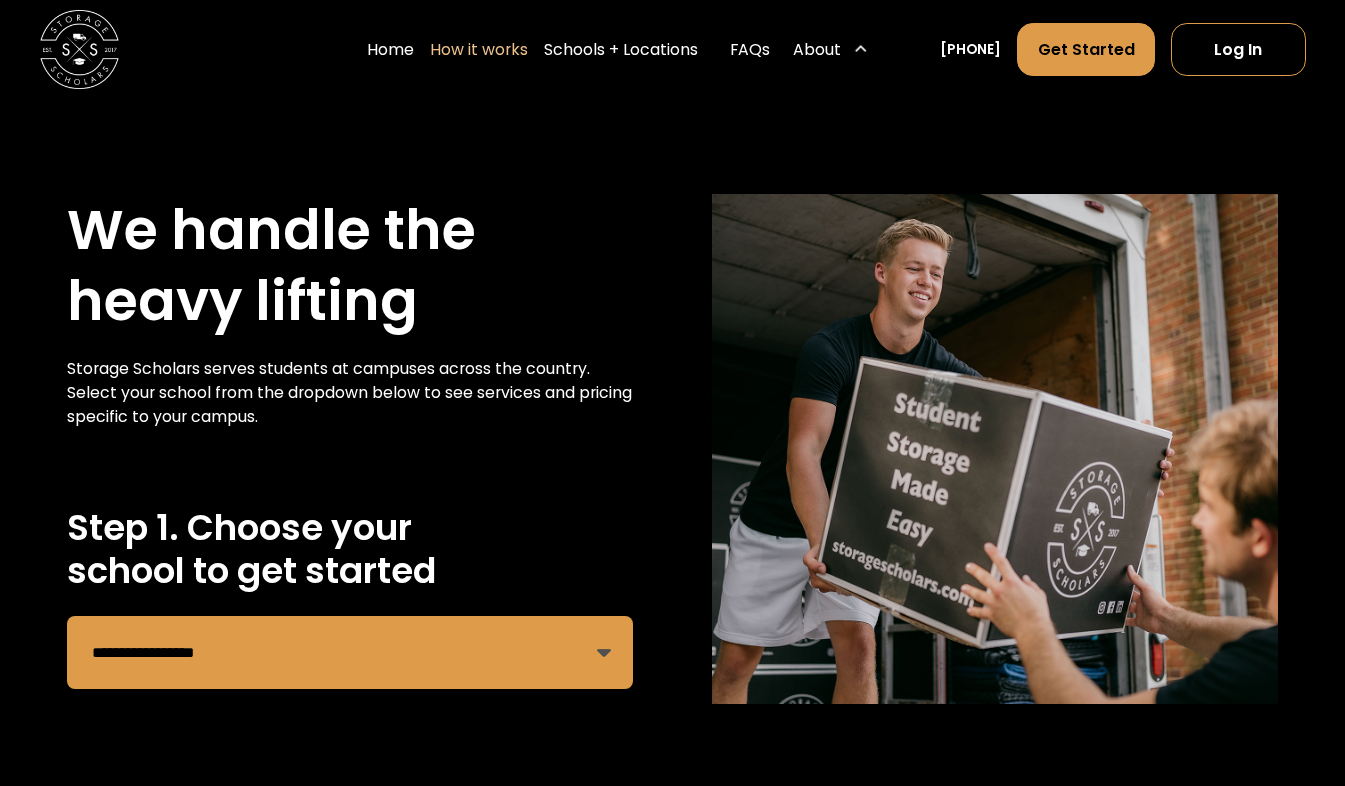 click on "About" at bounding box center [830, 49] 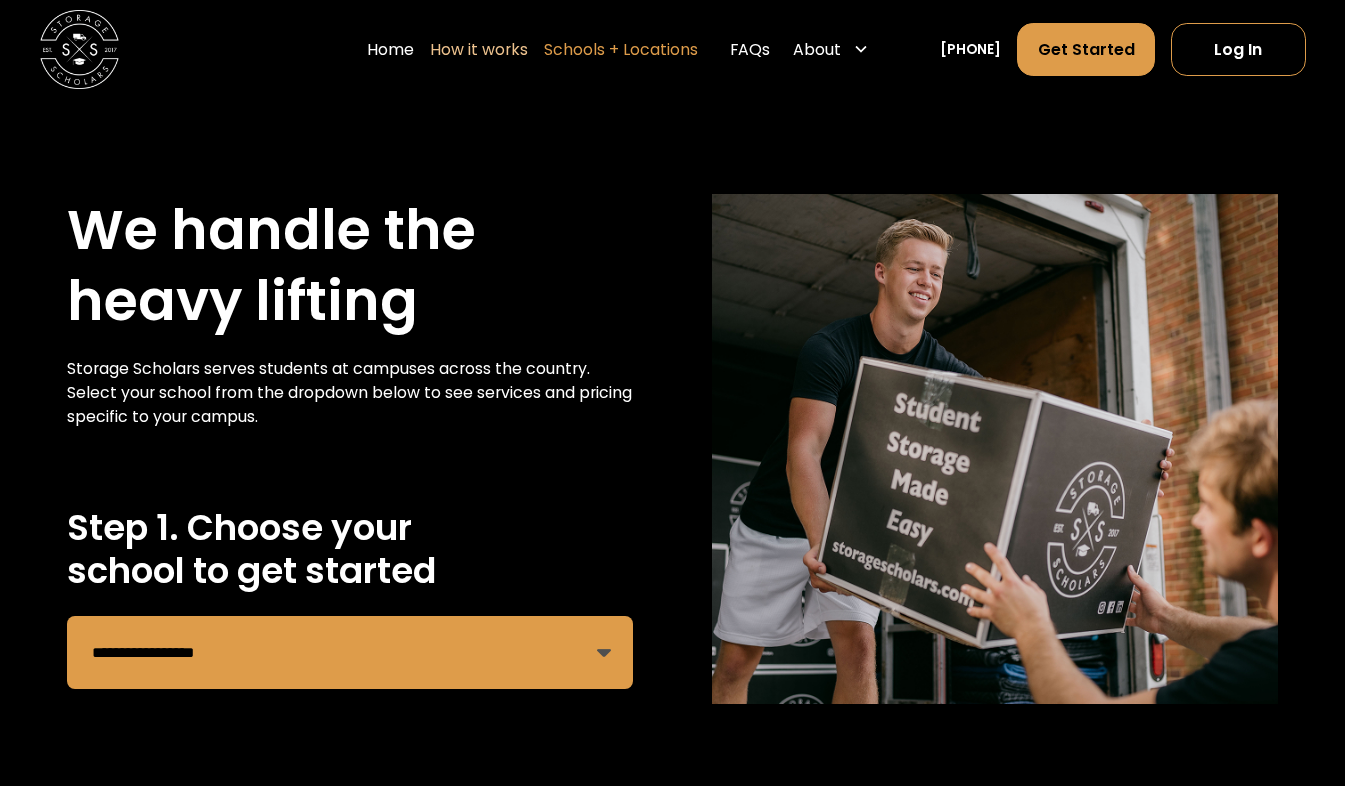 click on "Schools + Locations" at bounding box center (621, 49) 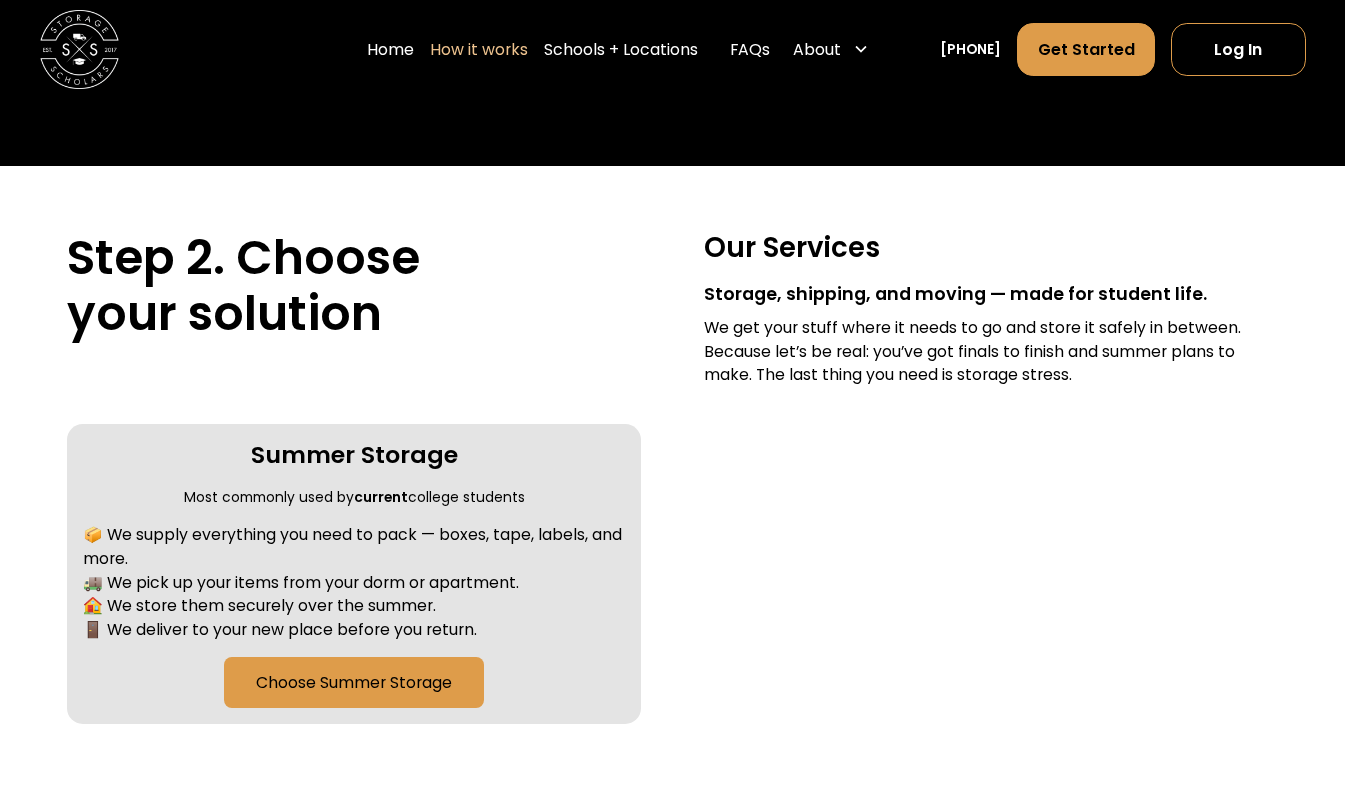 scroll, scrollTop: 632, scrollLeft: 0, axis: vertical 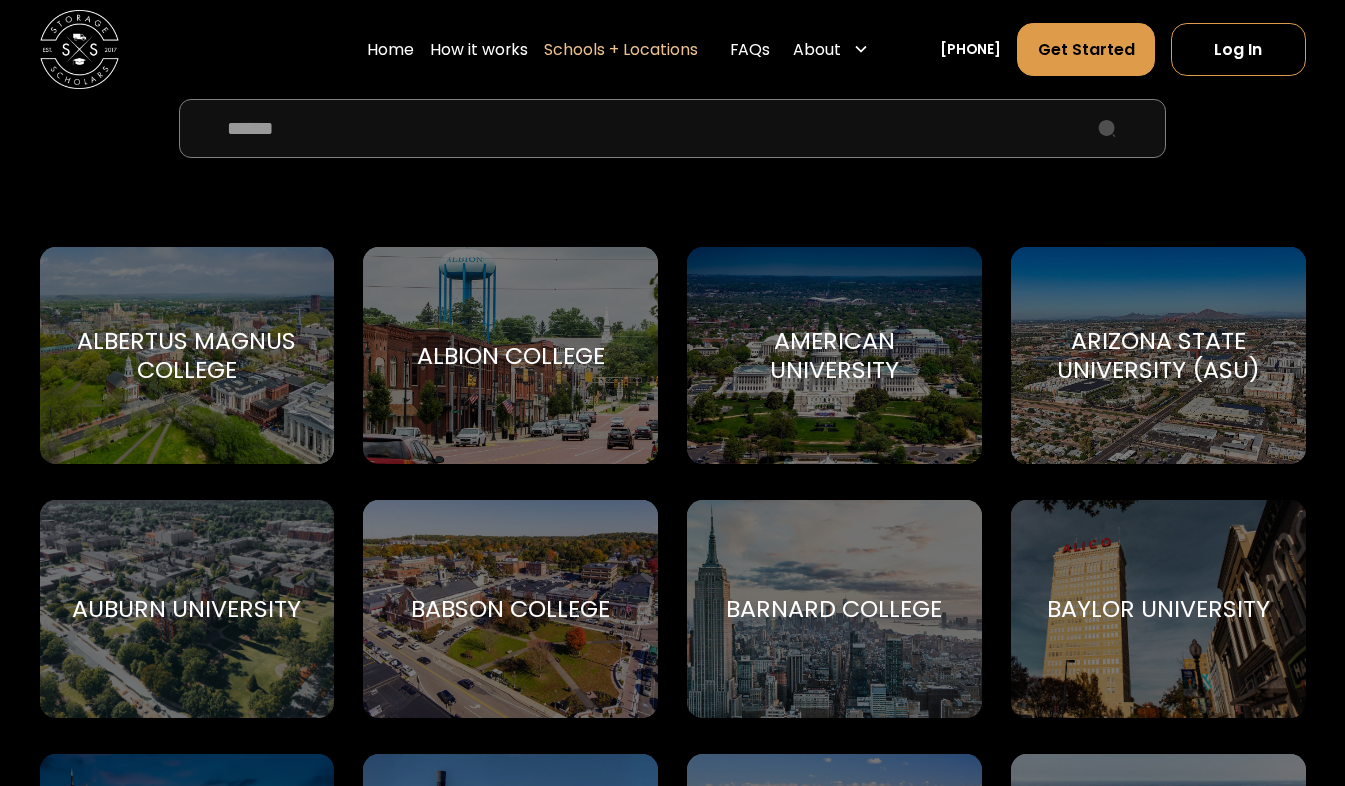click on "Home" at bounding box center (390, 49) 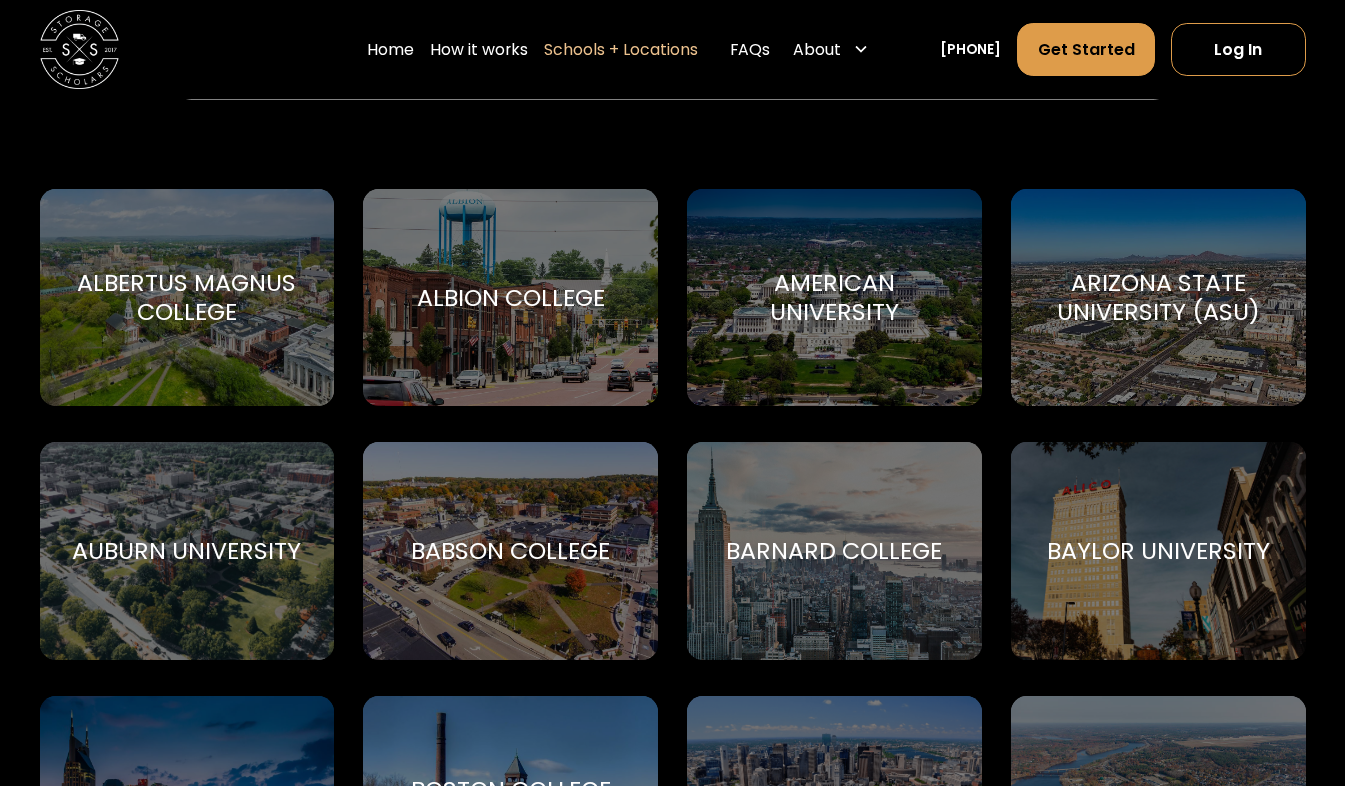 scroll, scrollTop: 813, scrollLeft: 0, axis: vertical 